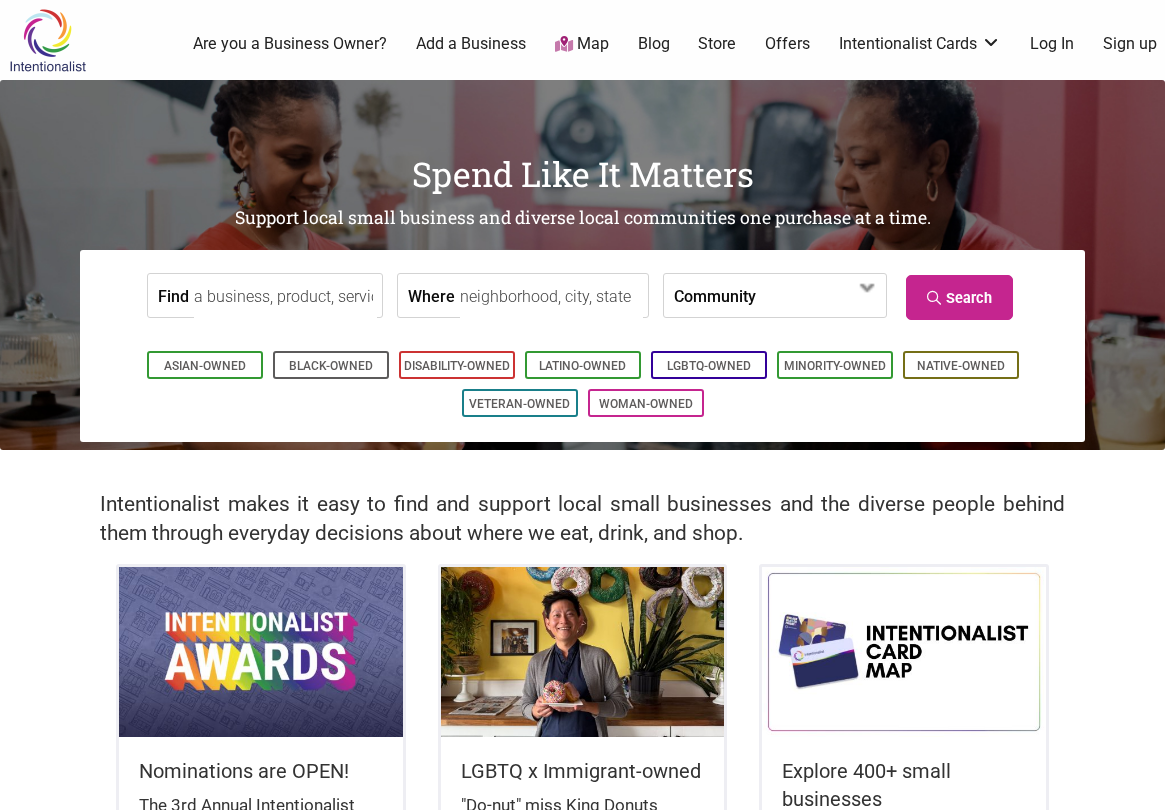 scroll, scrollTop: 0, scrollLeft: 0, axis: both 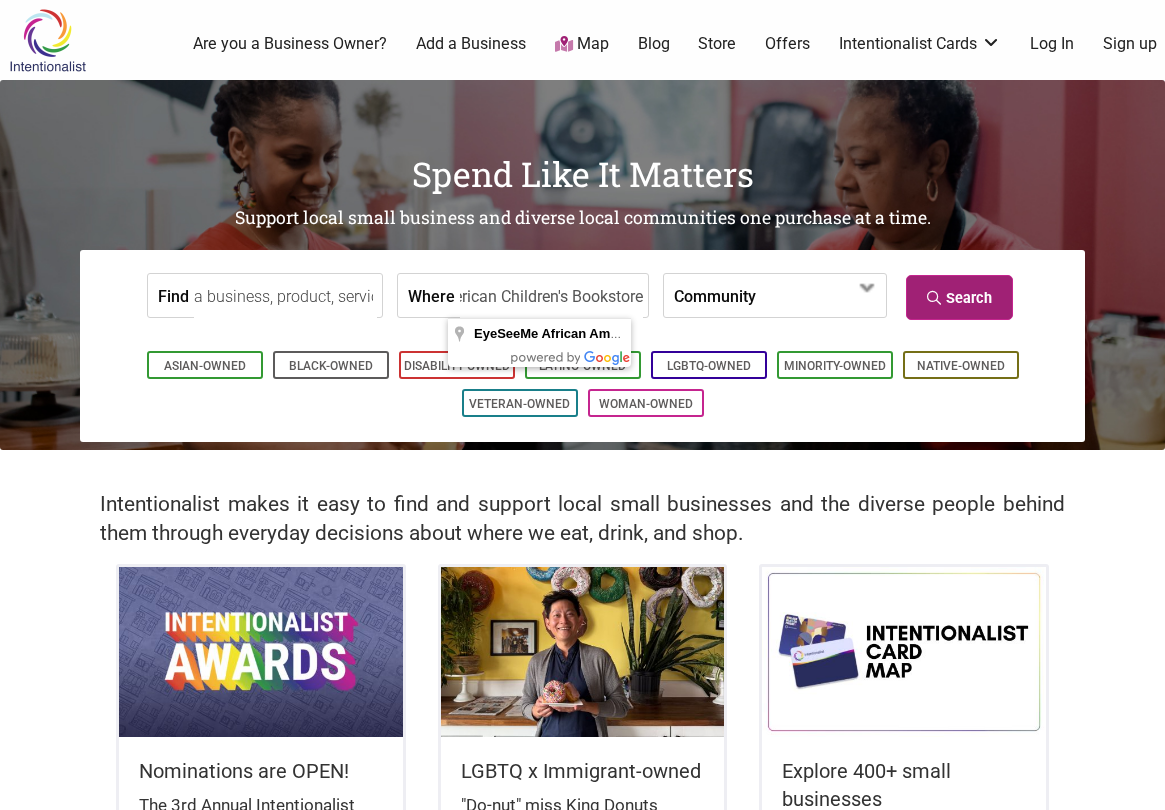 type on "EyeSeeMe African American Children's Bookstore" 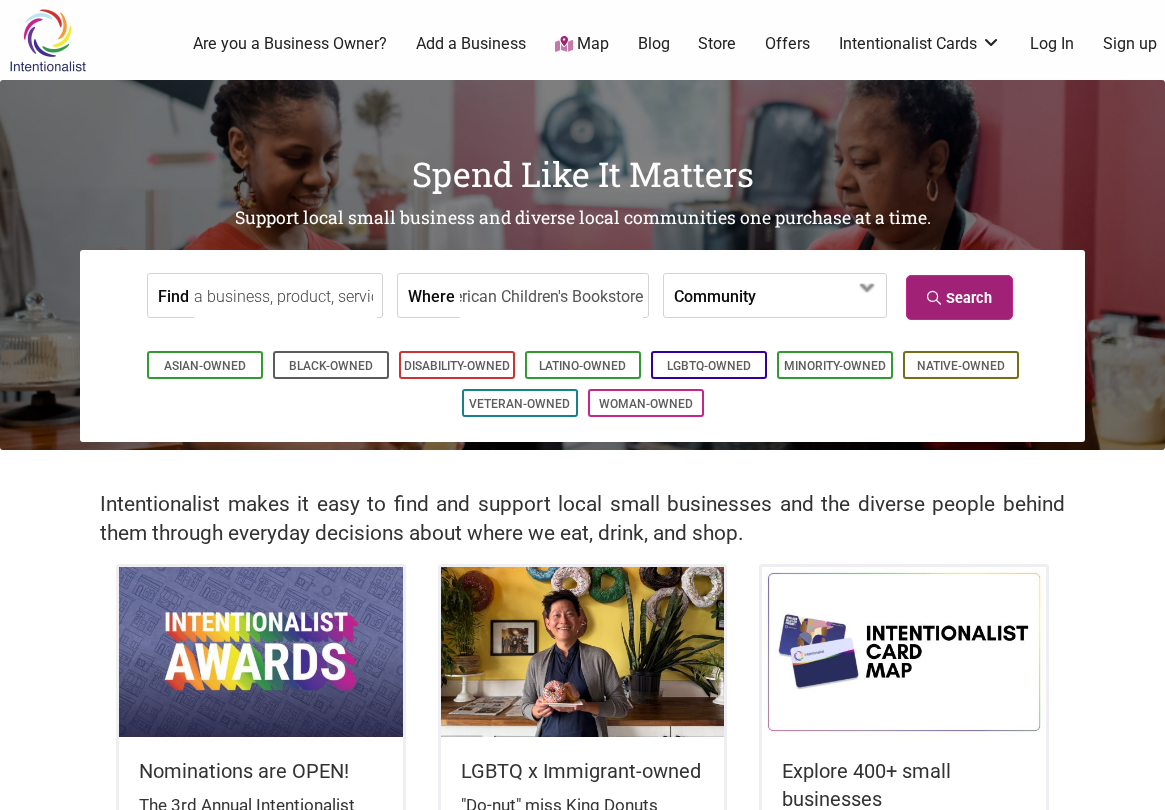 scroll, scrollTop: 0, scrollLeft: 0, axis: both 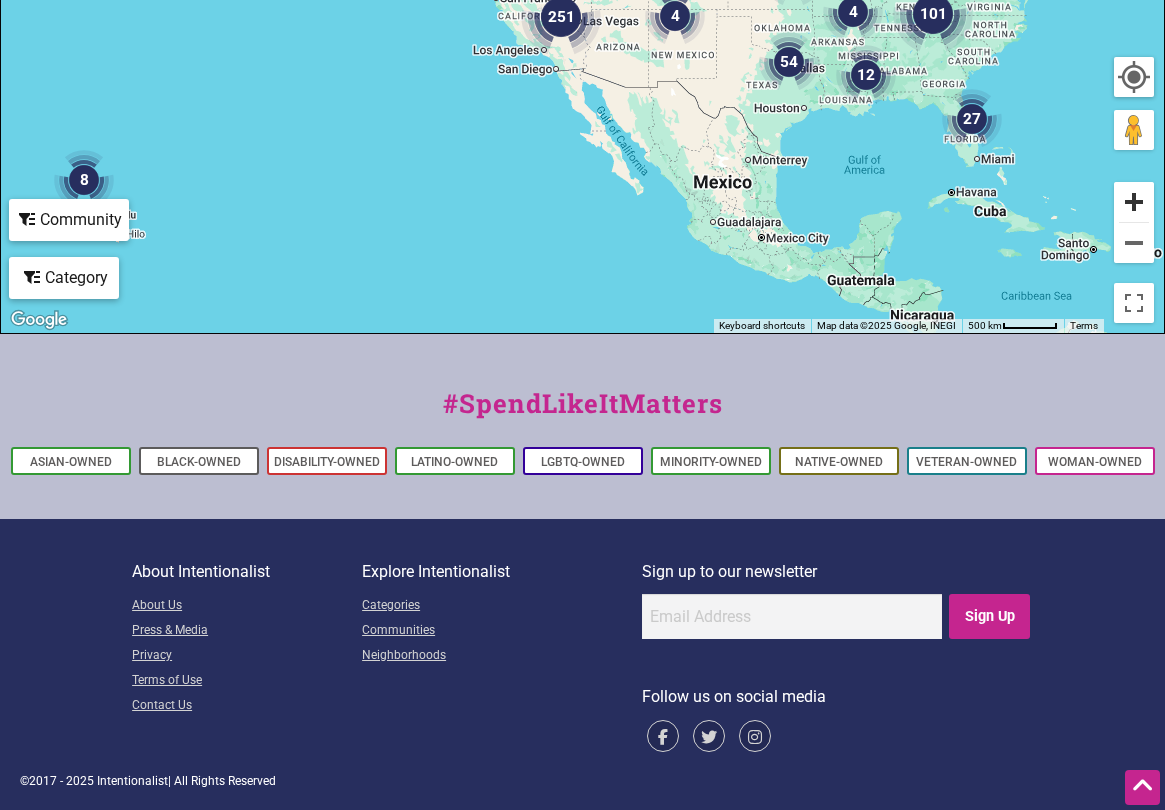 click at bounding box center [1134, 202] 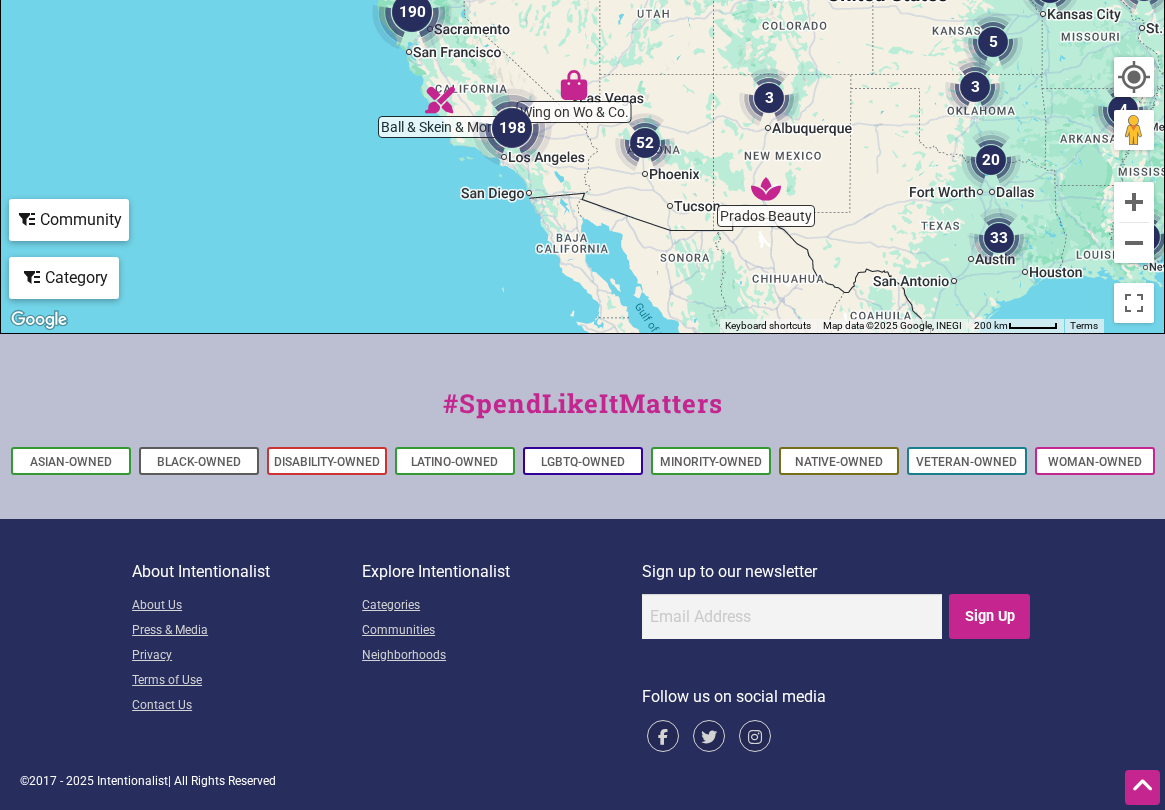 click at bounding box center [1134, 77] 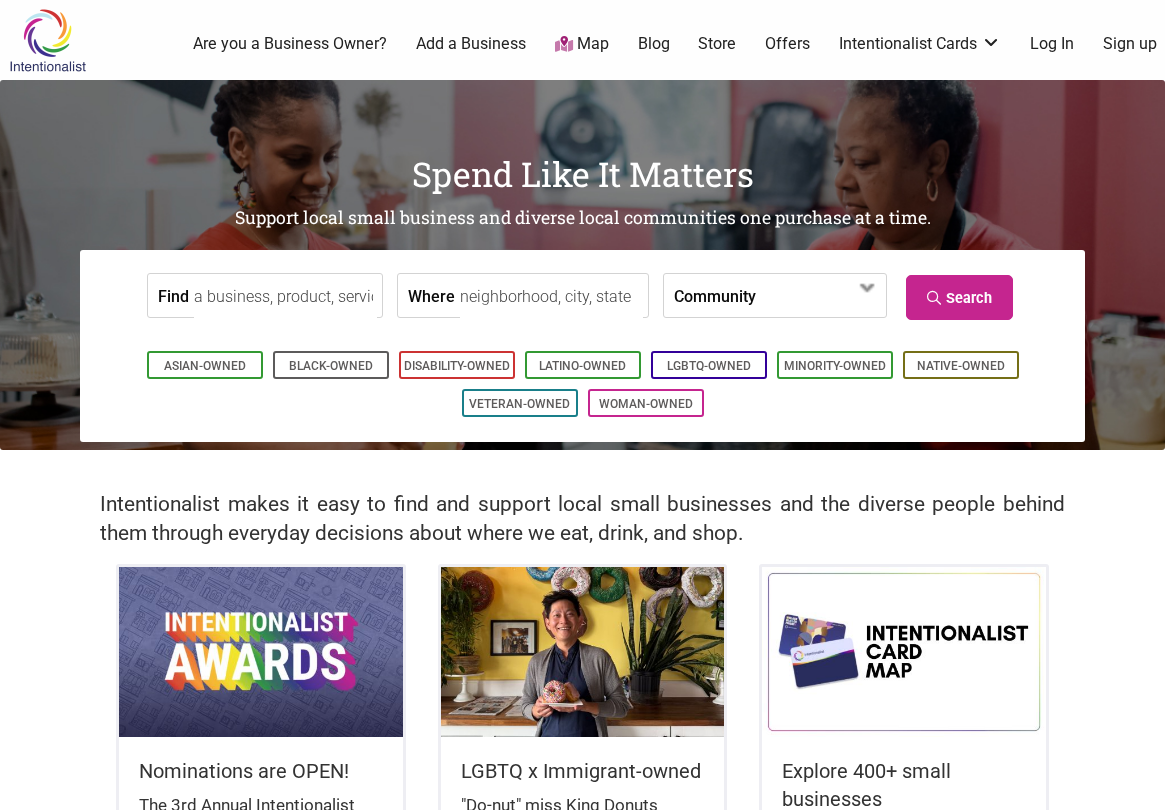 scroll, scrollTop: 0, scrollLeft: 0, axis: both 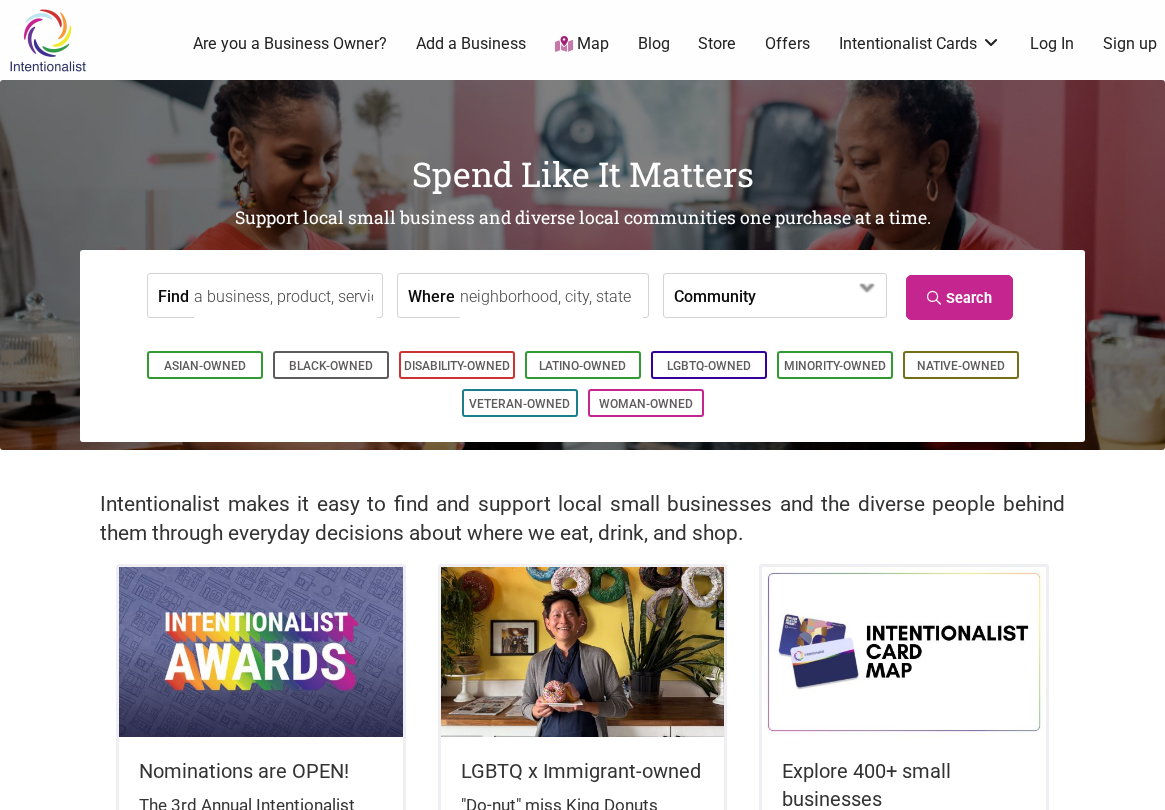click on "Map" at bounding box center (582, 44) 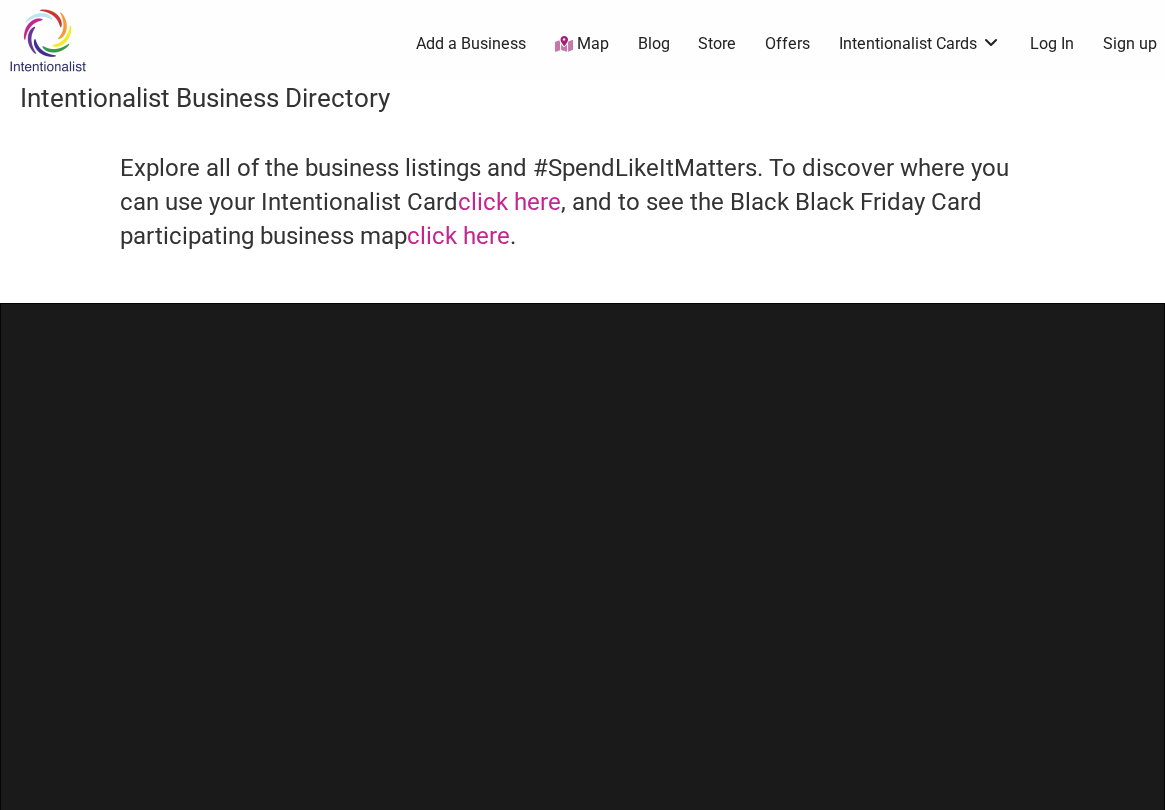 scroll, scrollTop: 0, scrollLeft: 0, axis: both 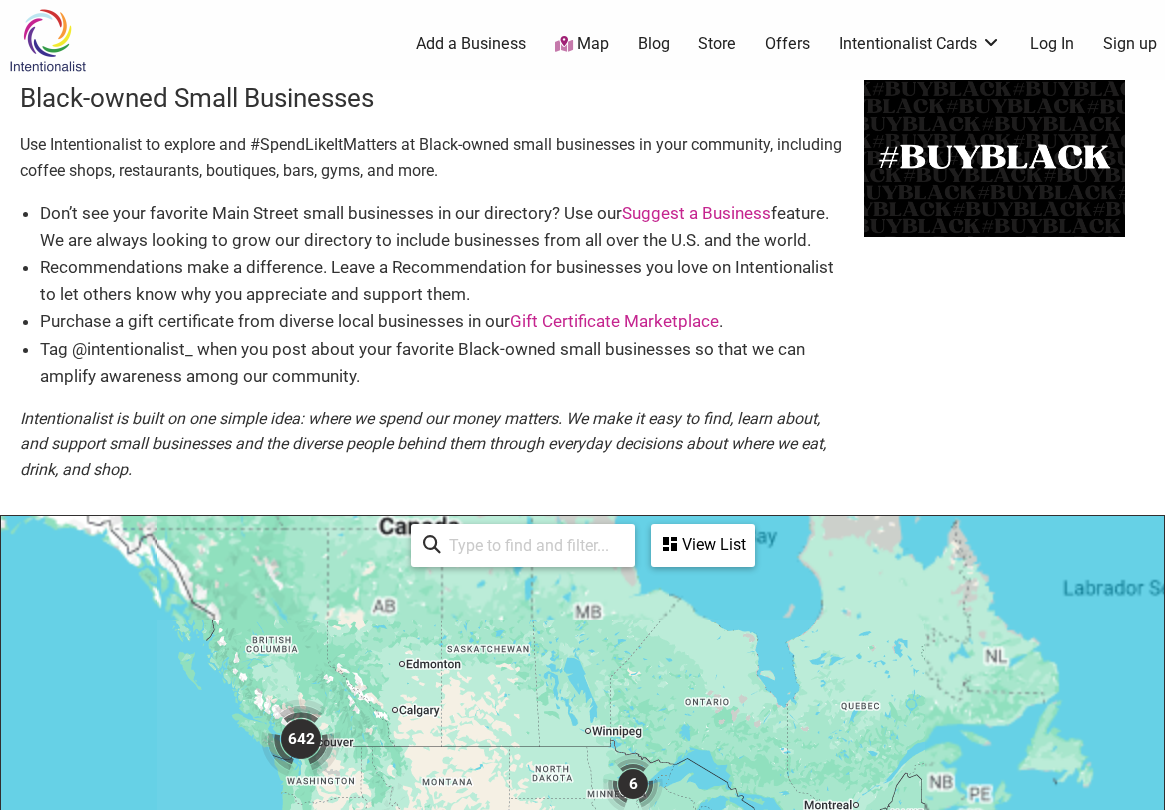 click on "To navigate, press the arrow keys." at bounding box center (582, 905) 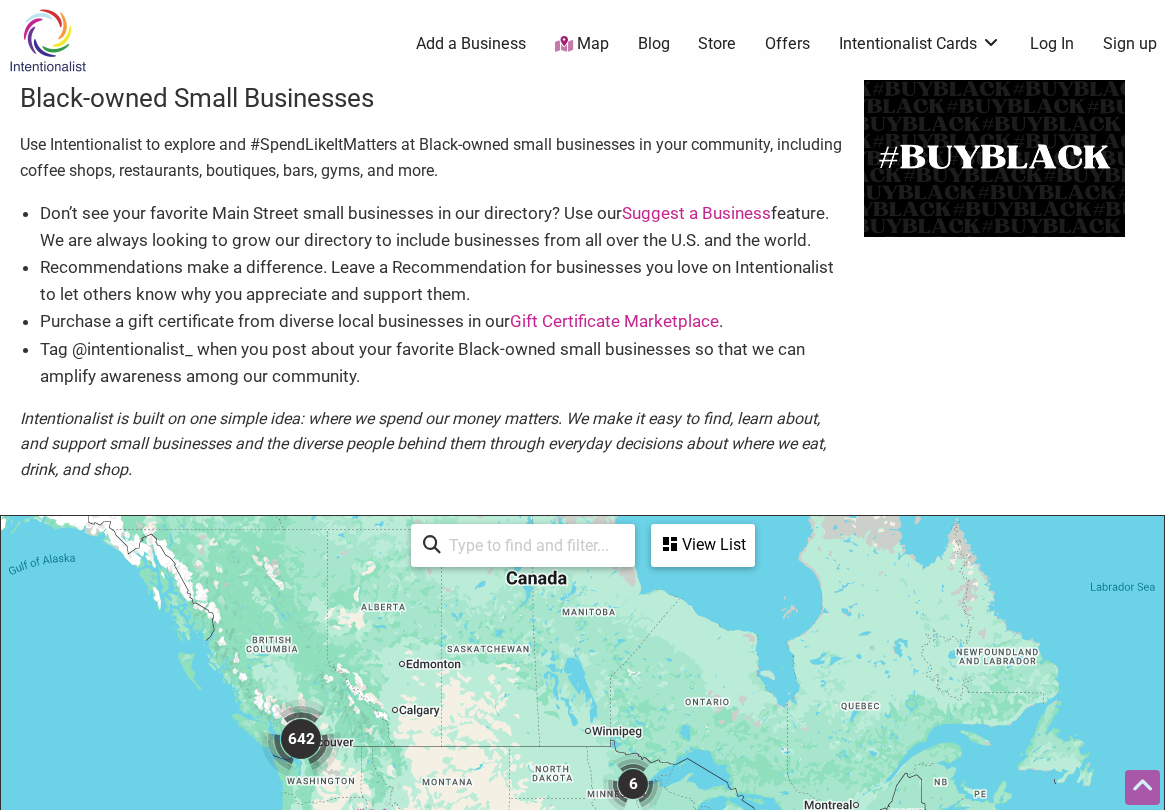 scroll, scrollTop: 484, scrollLeft: 0, axis: vertical 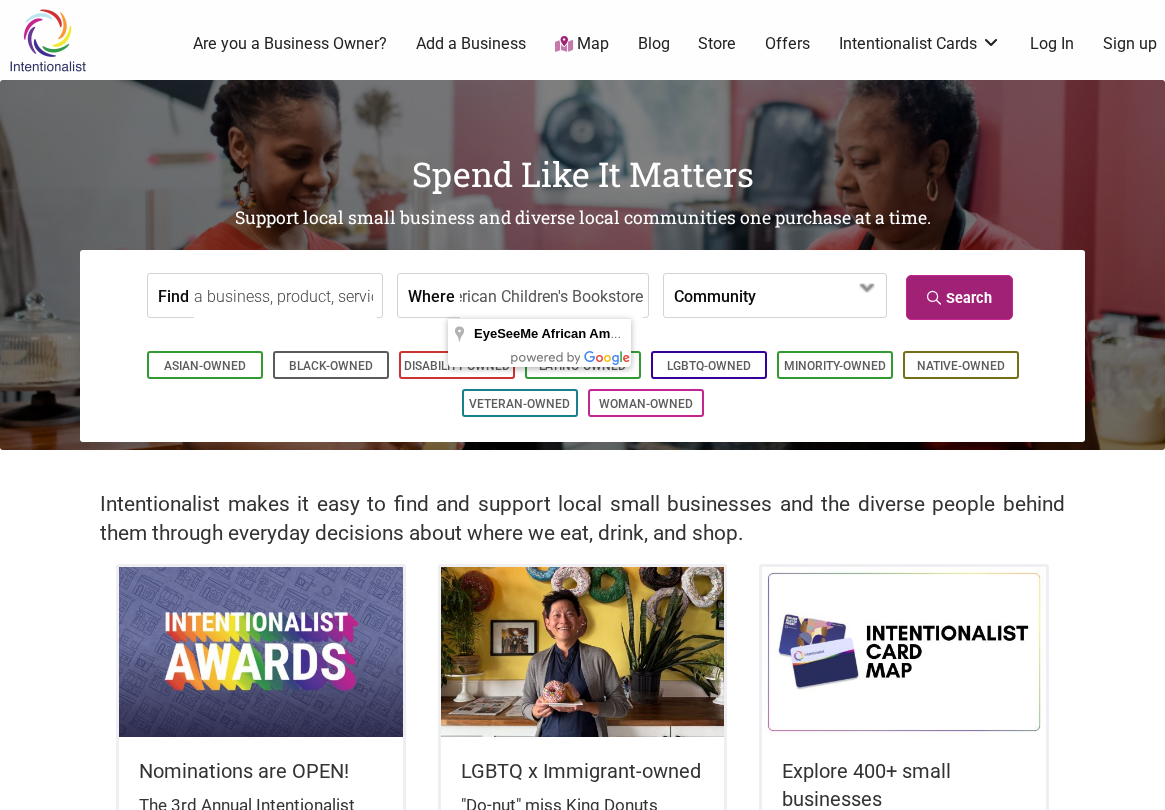 type on "EyeSeeMe African American Children's Bookstore" 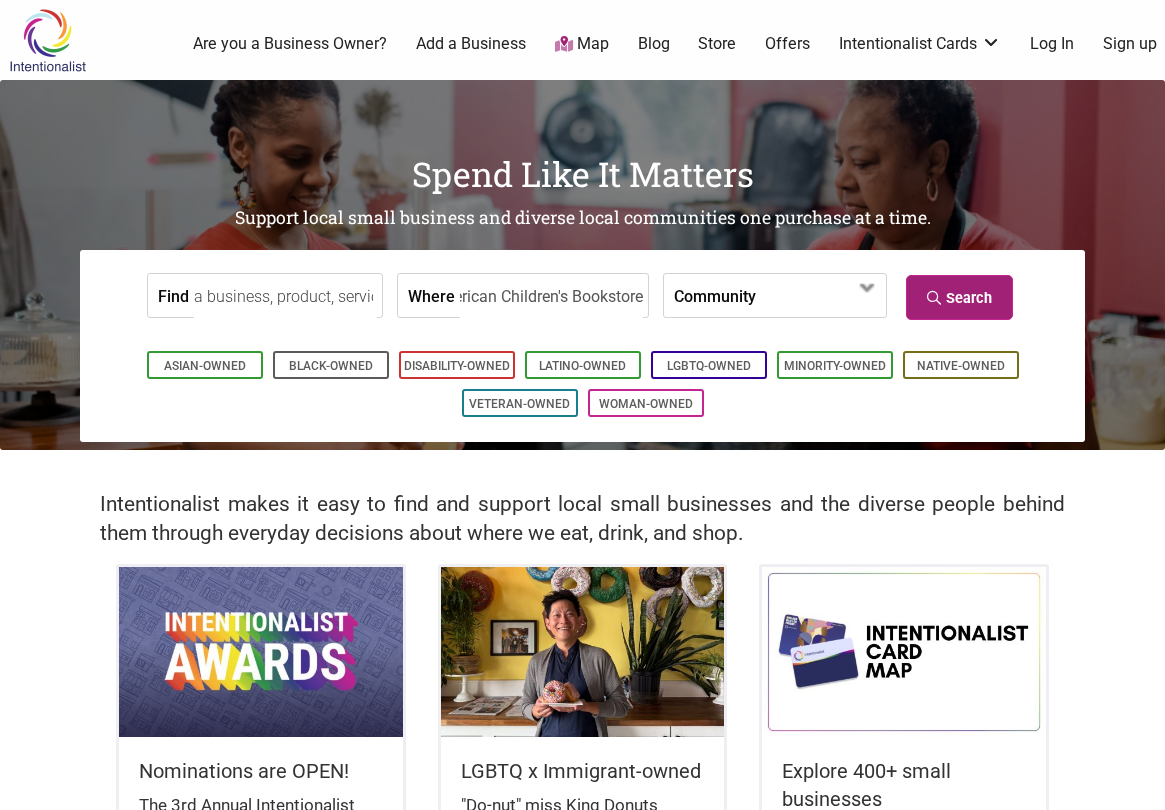 scroll, scrollTop: 0, scrollLeft: 0, axis: both 